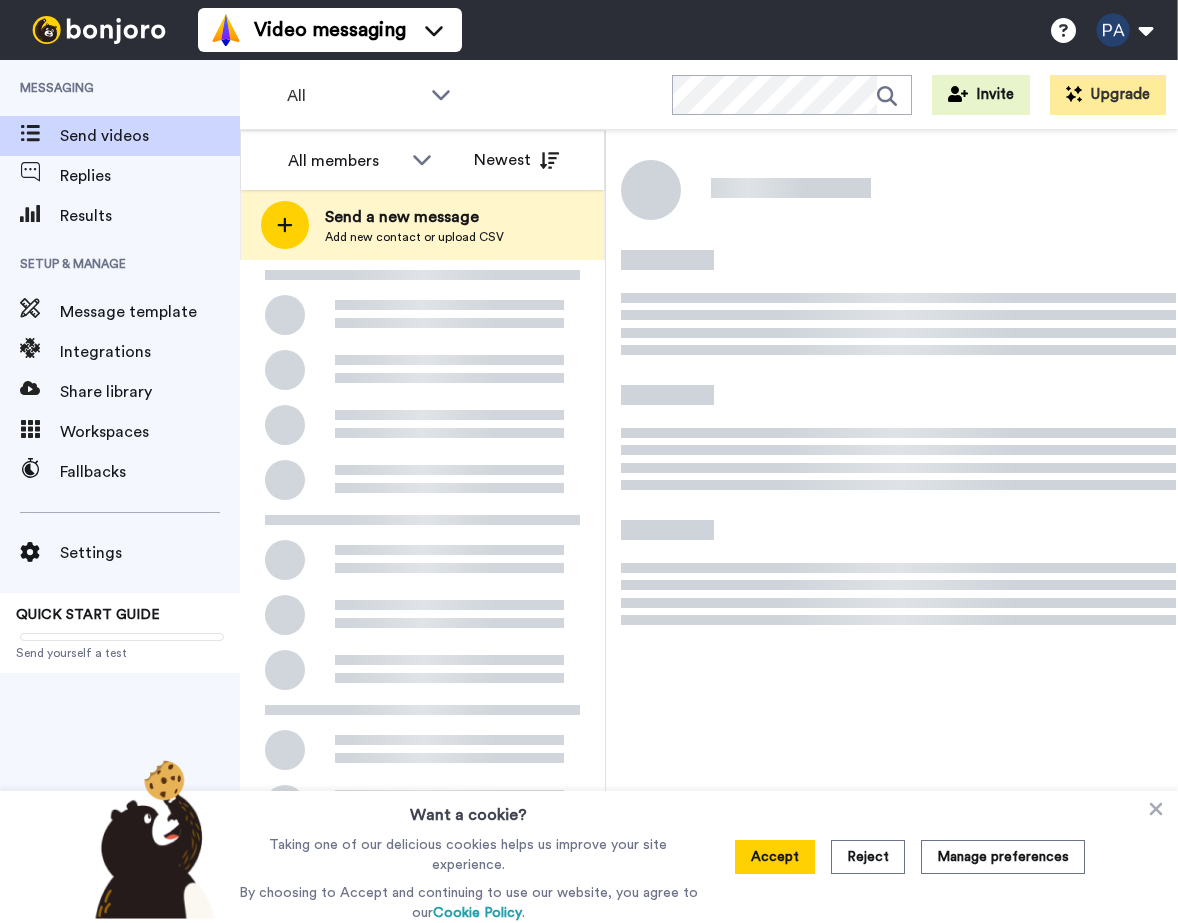 scroll, scrollTop: 0, scrollLeft: 0, axis: both 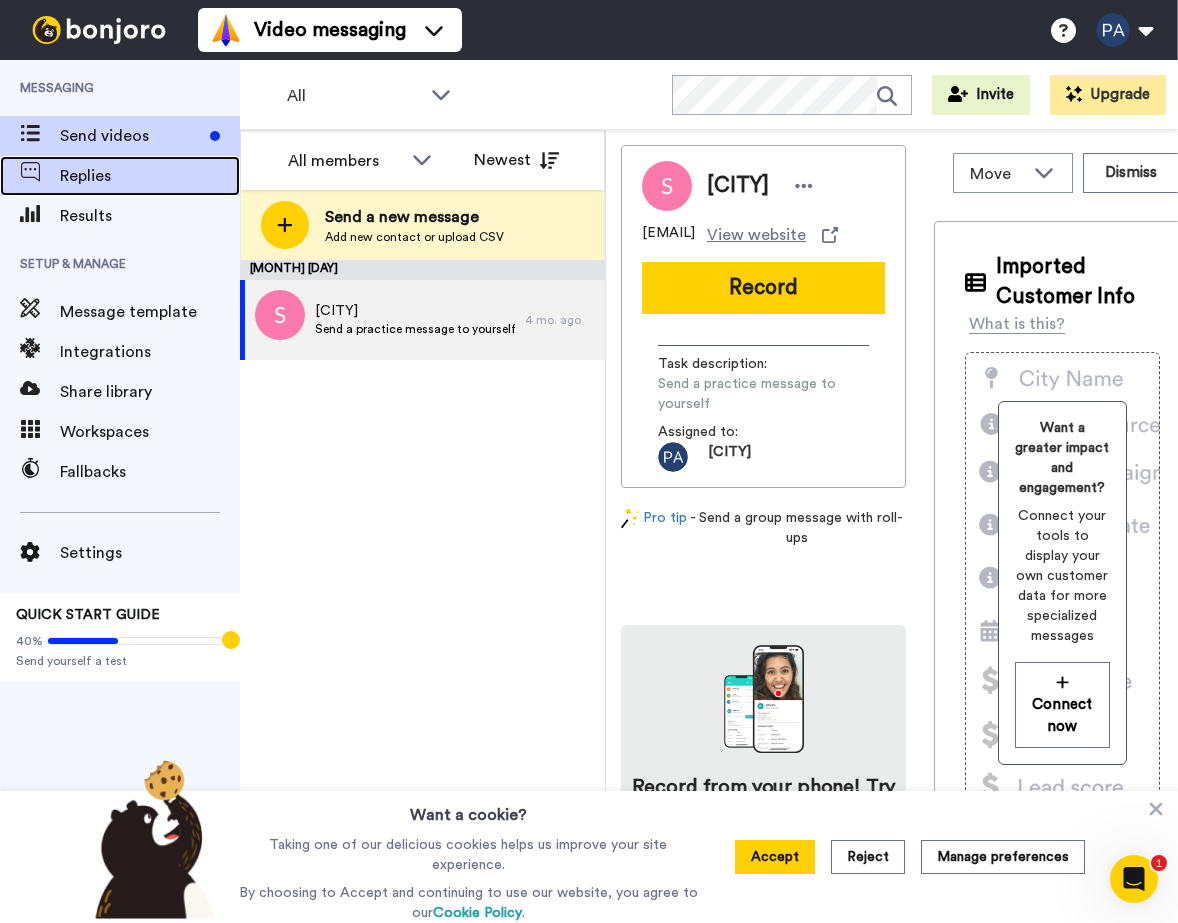 click on "Replies" at bounding box center [150, 176] 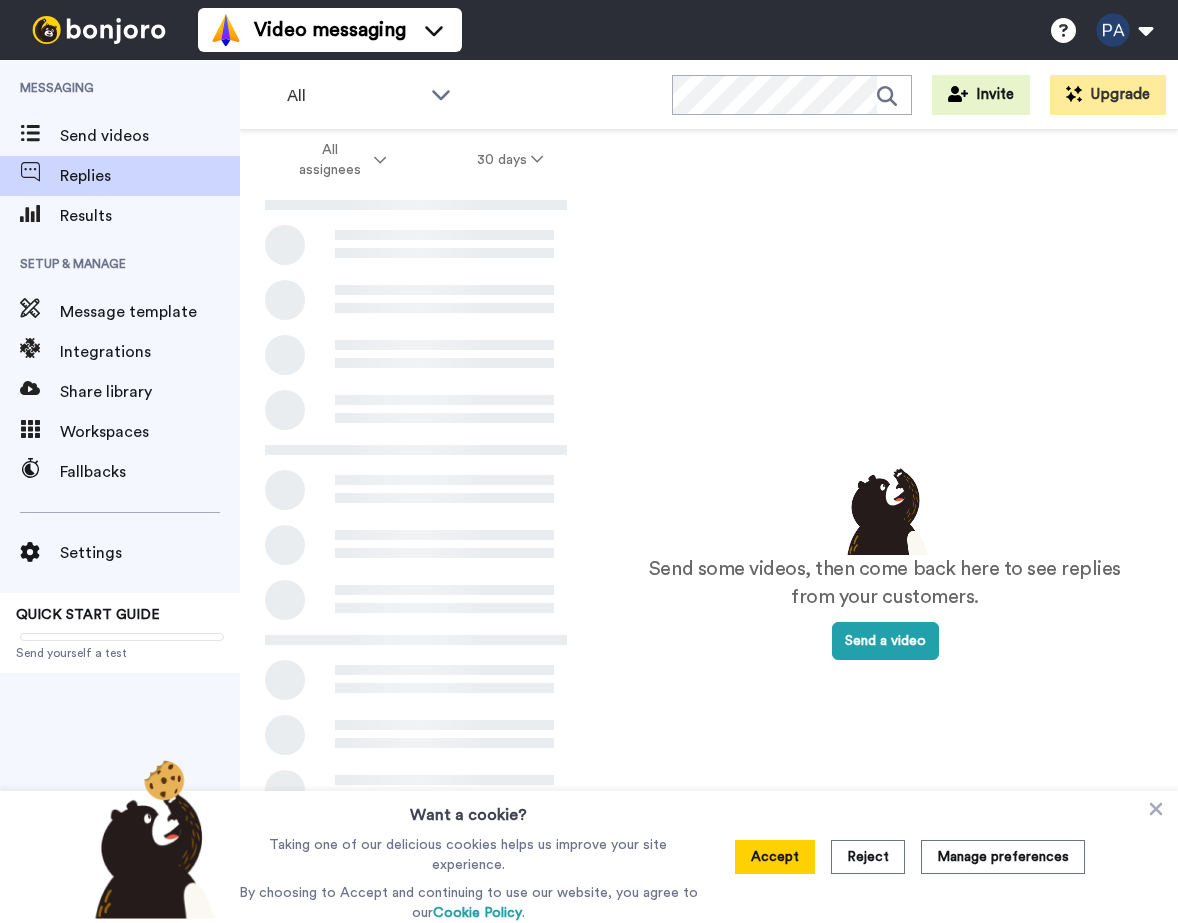 scroll, scrollTop: 0, scrollLeft: 0, axis: both 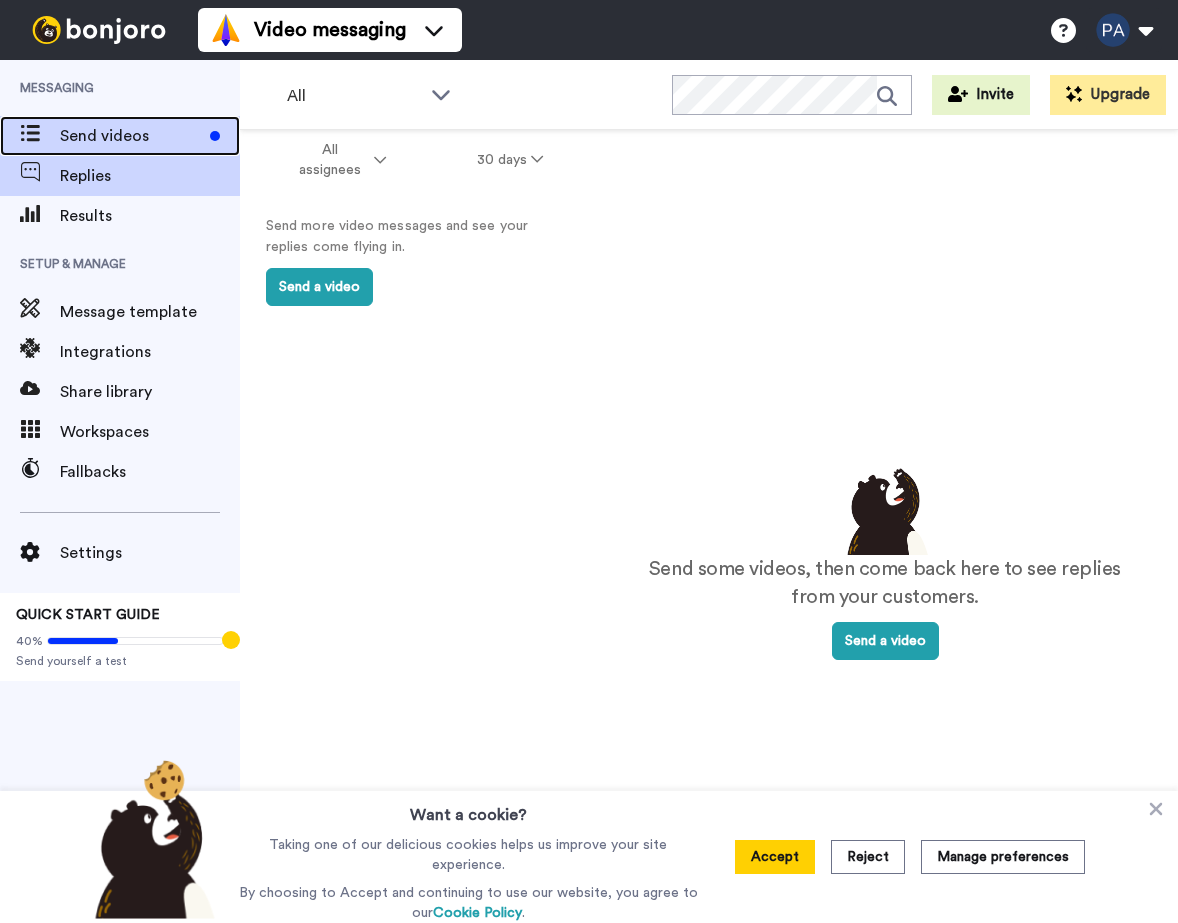 click on "Send videos" at bounding box center (131, 136) 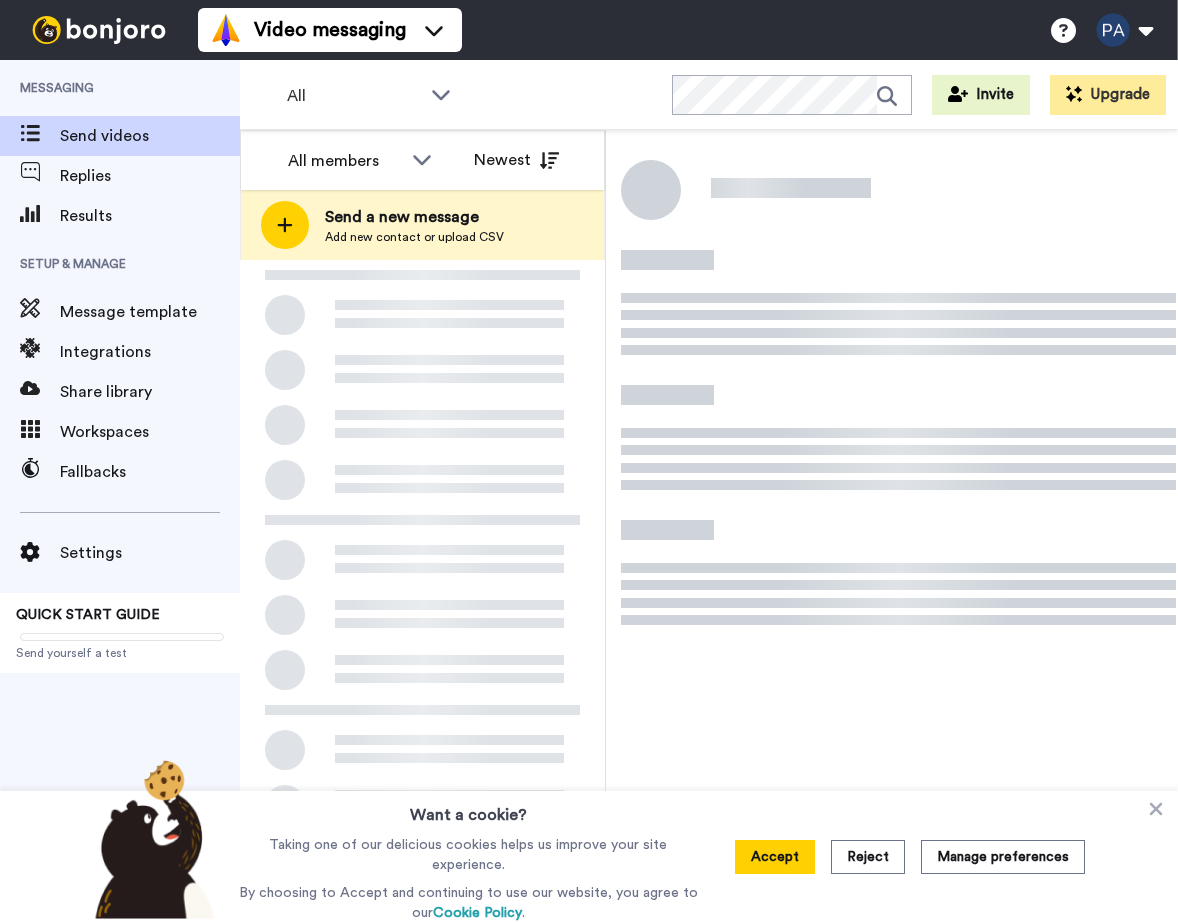 scroll, scrollTop: 0, scrollLeft: 0, axis: both 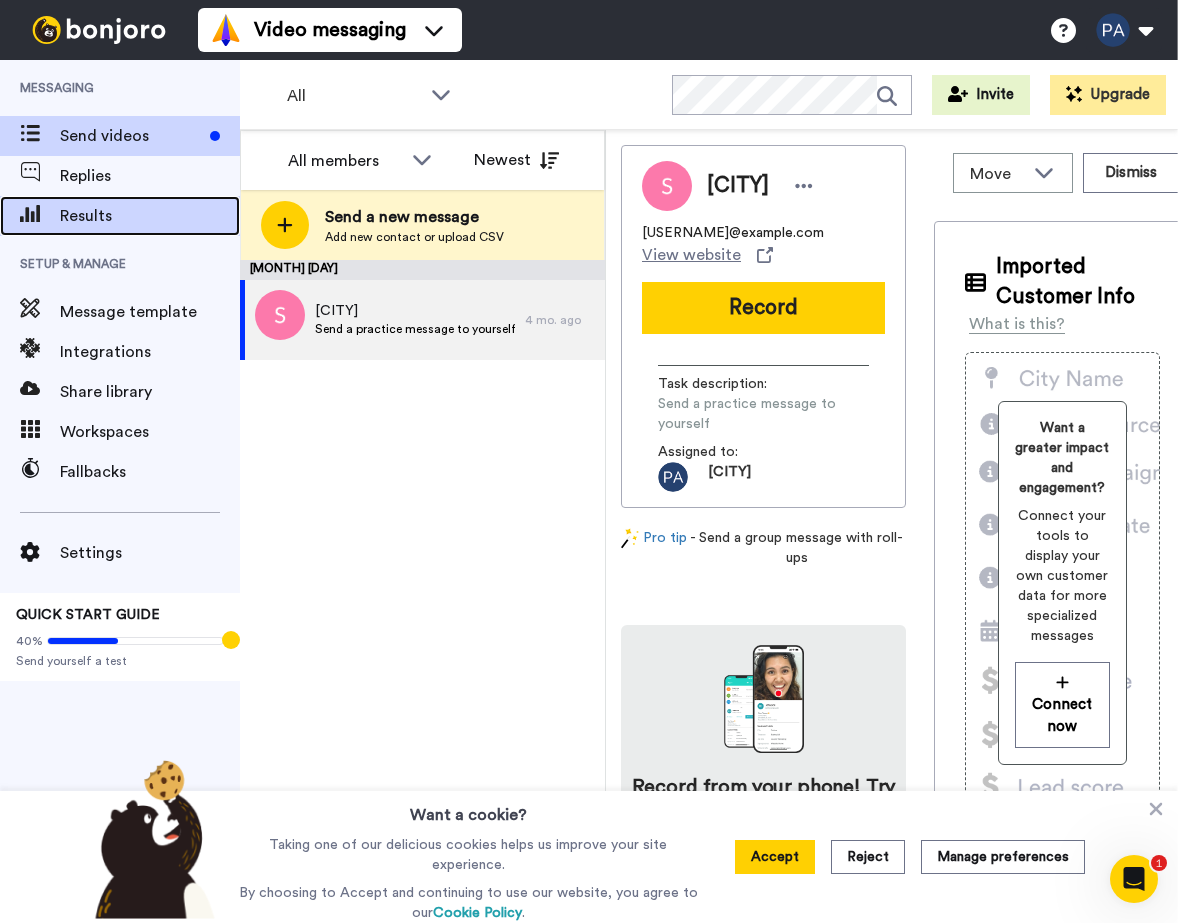 click on "Results" at bounding box center [150, 216] 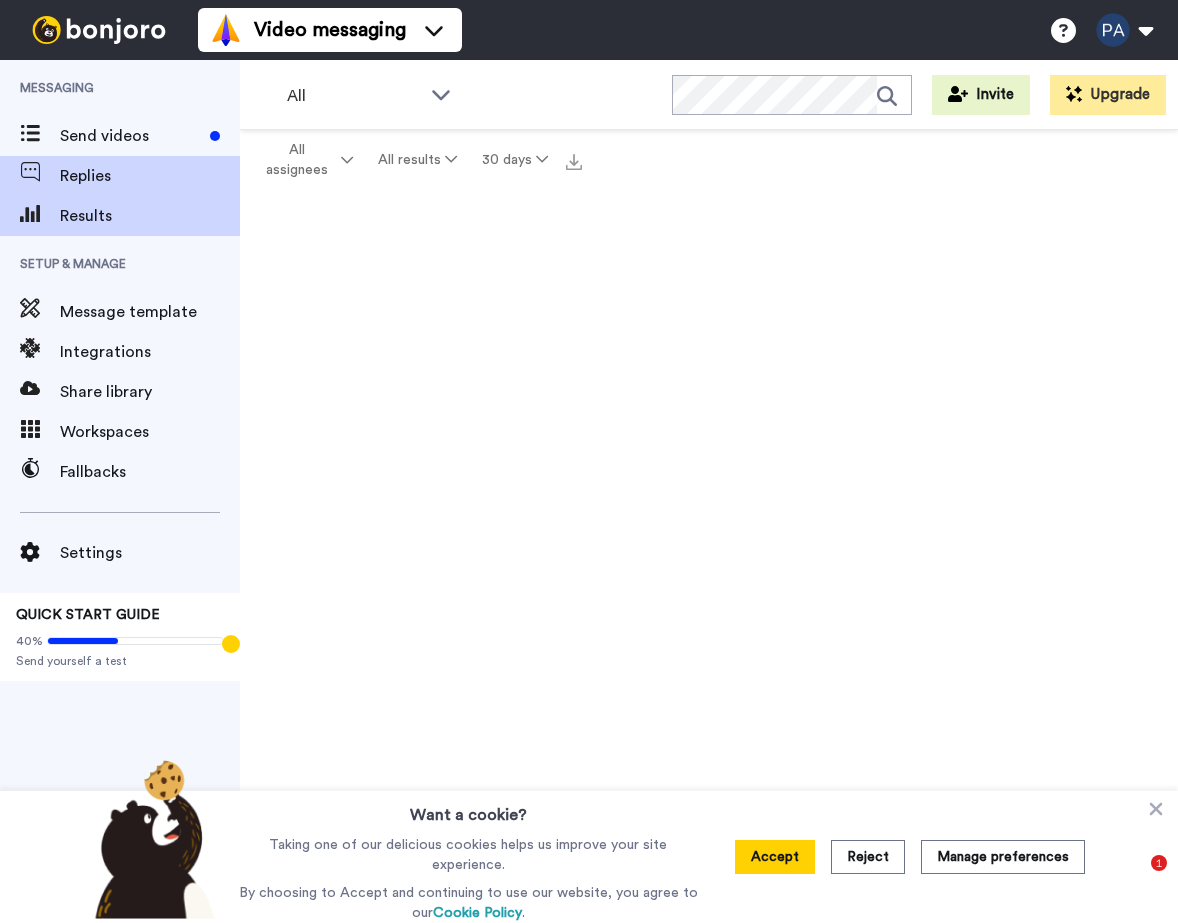 scroll, scrollTop: 0, scrollLeft: 0, axis: both 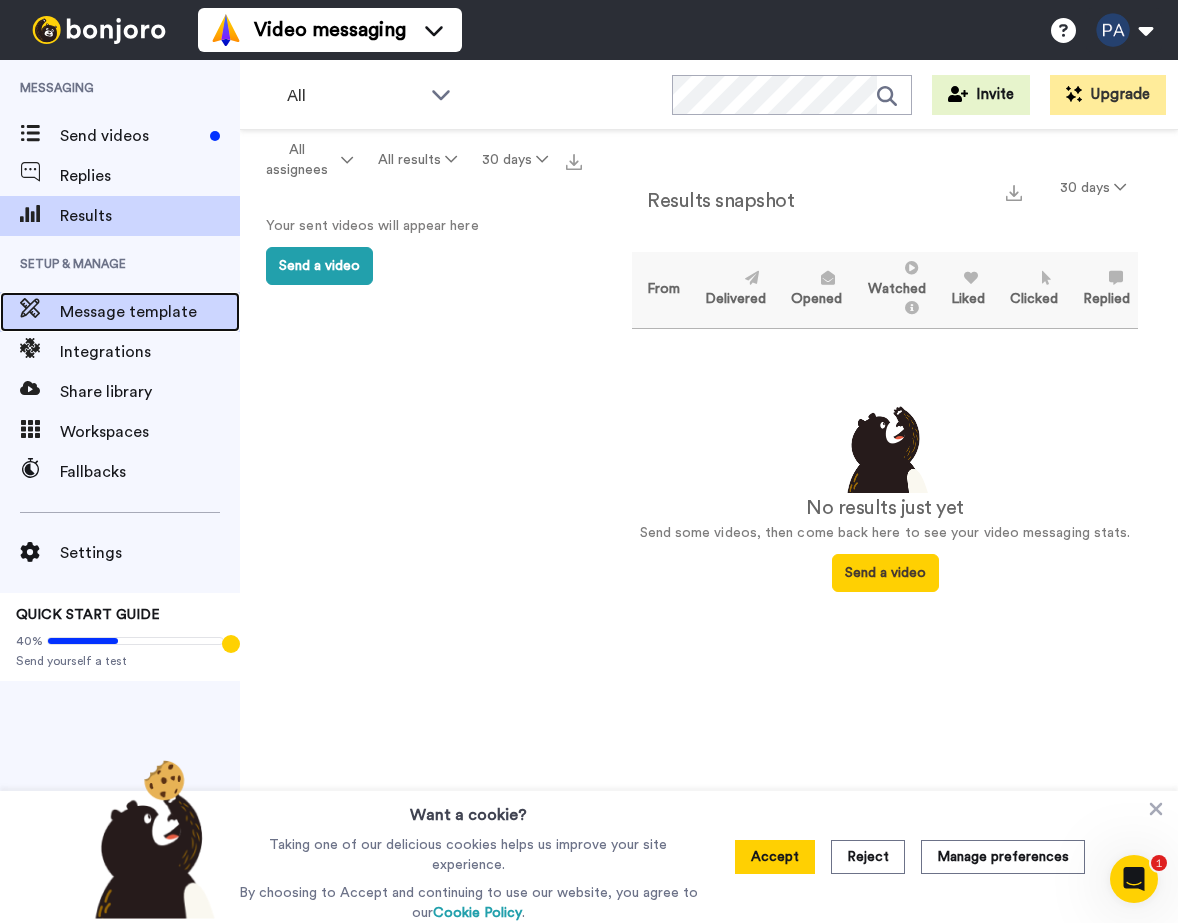 click on "Message template" at bounding box center [150, 312] 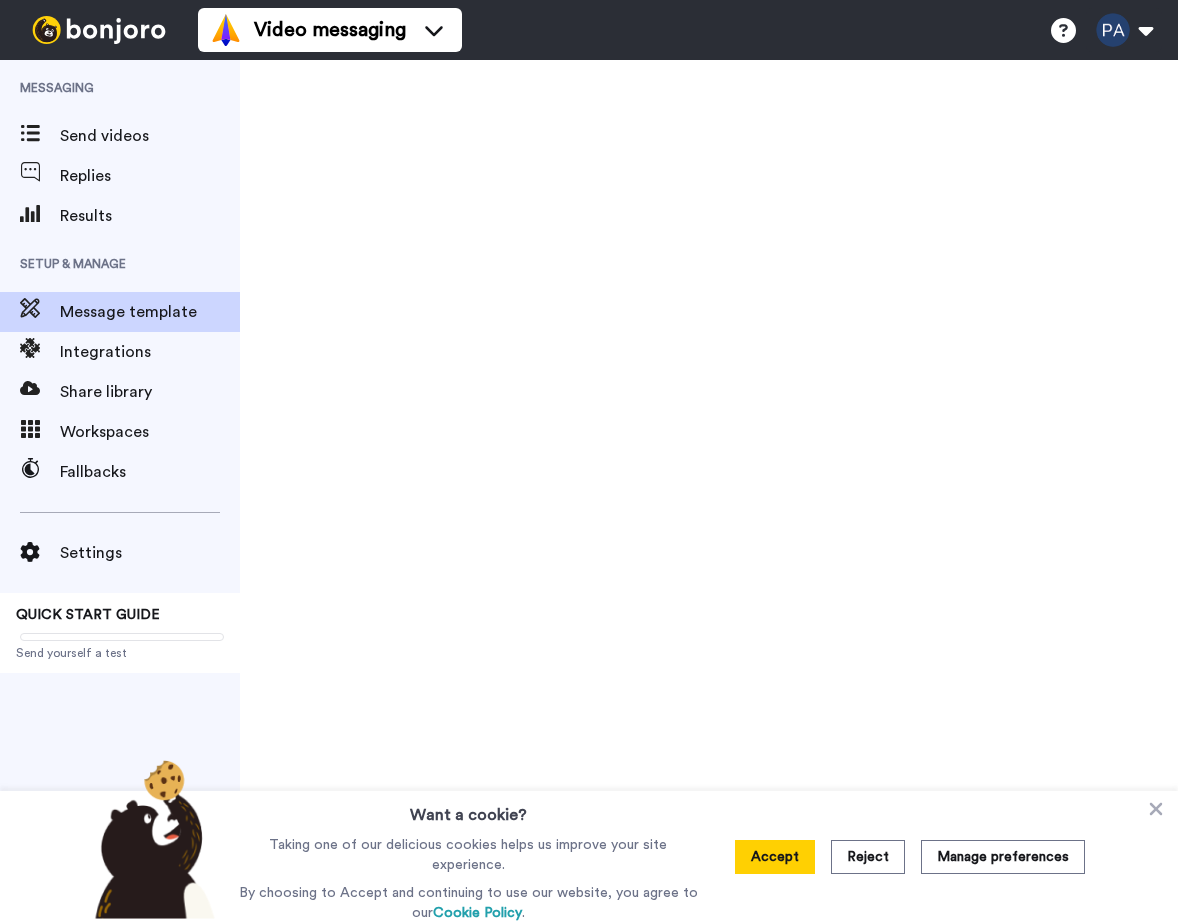 scroll, scrollTop: 0, scrollLeft: 0, axis: both 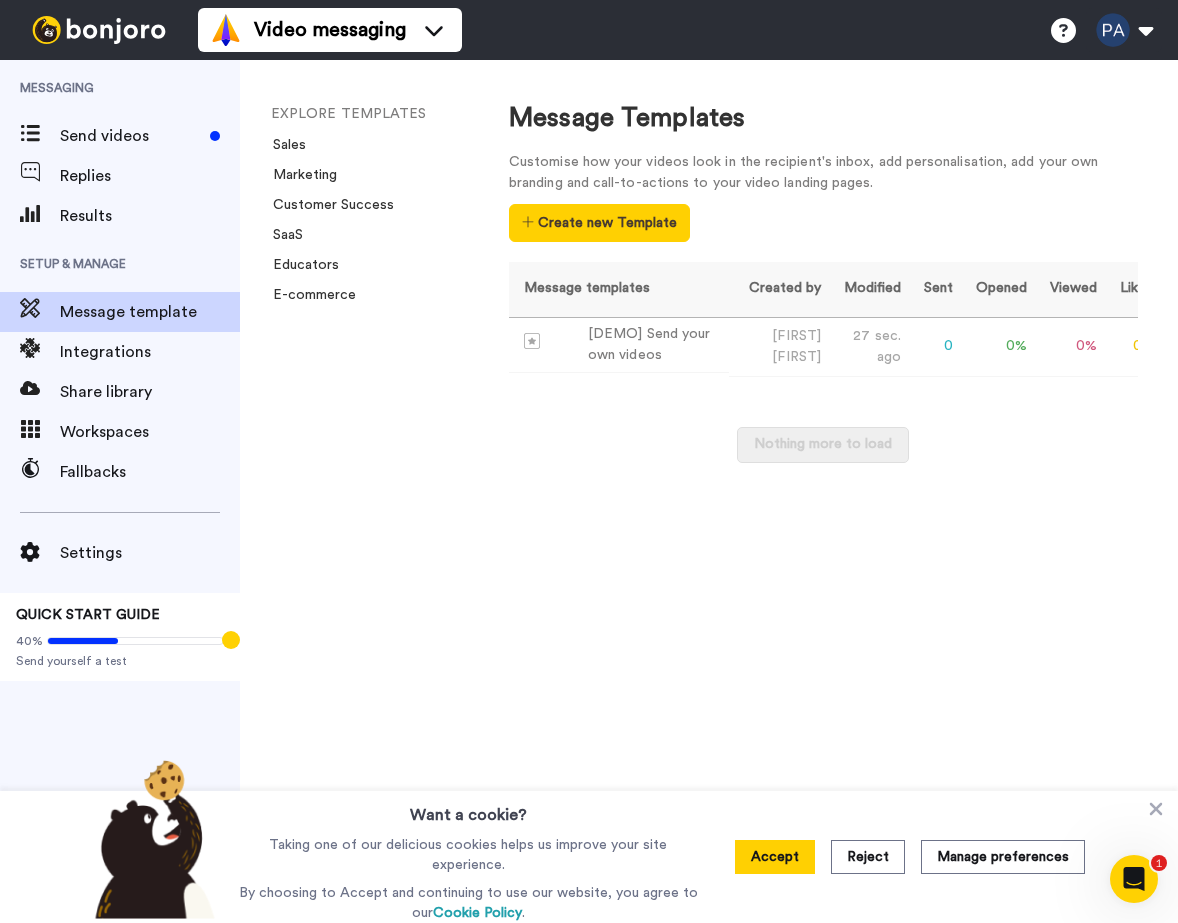 click at bounding box center [99, 30] 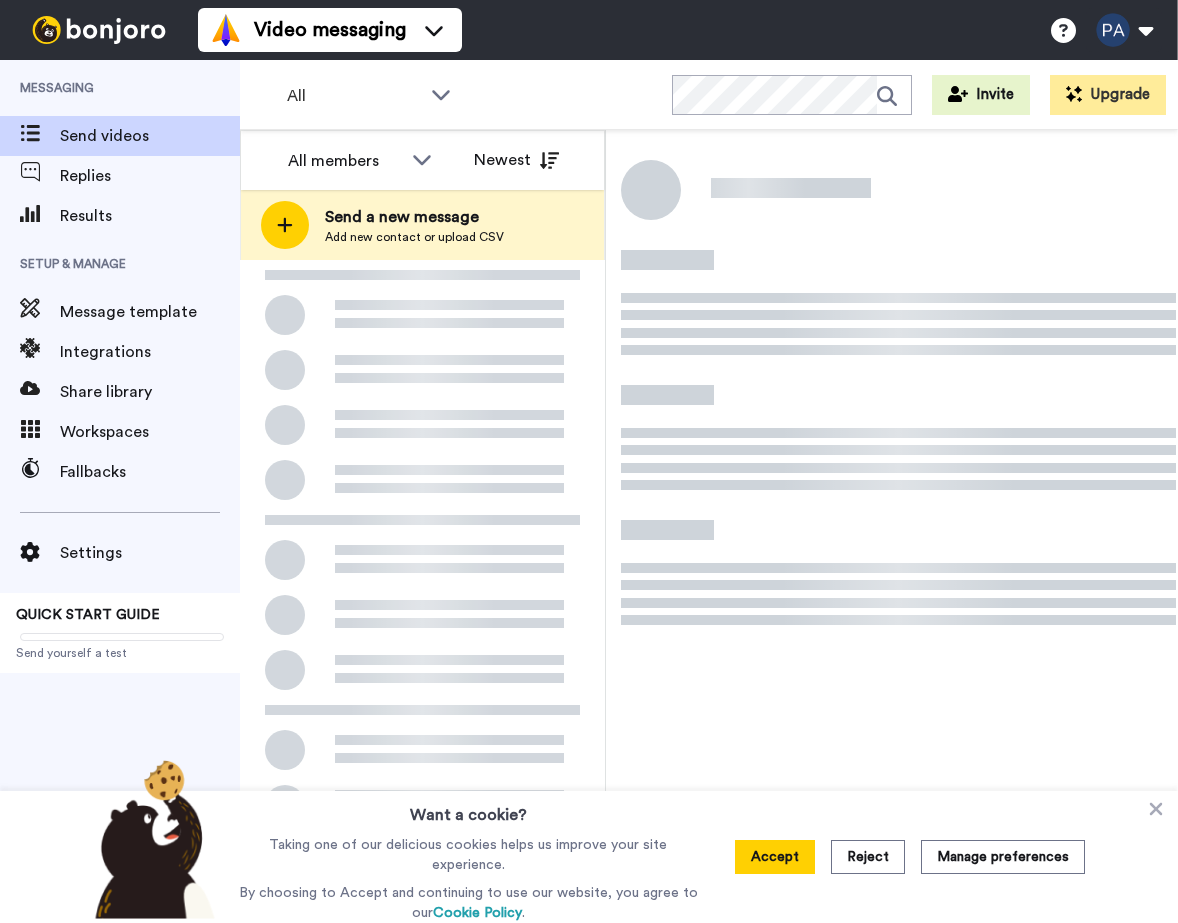 scroll, scrollTop: 0, scrollLeft: 0, axis: both 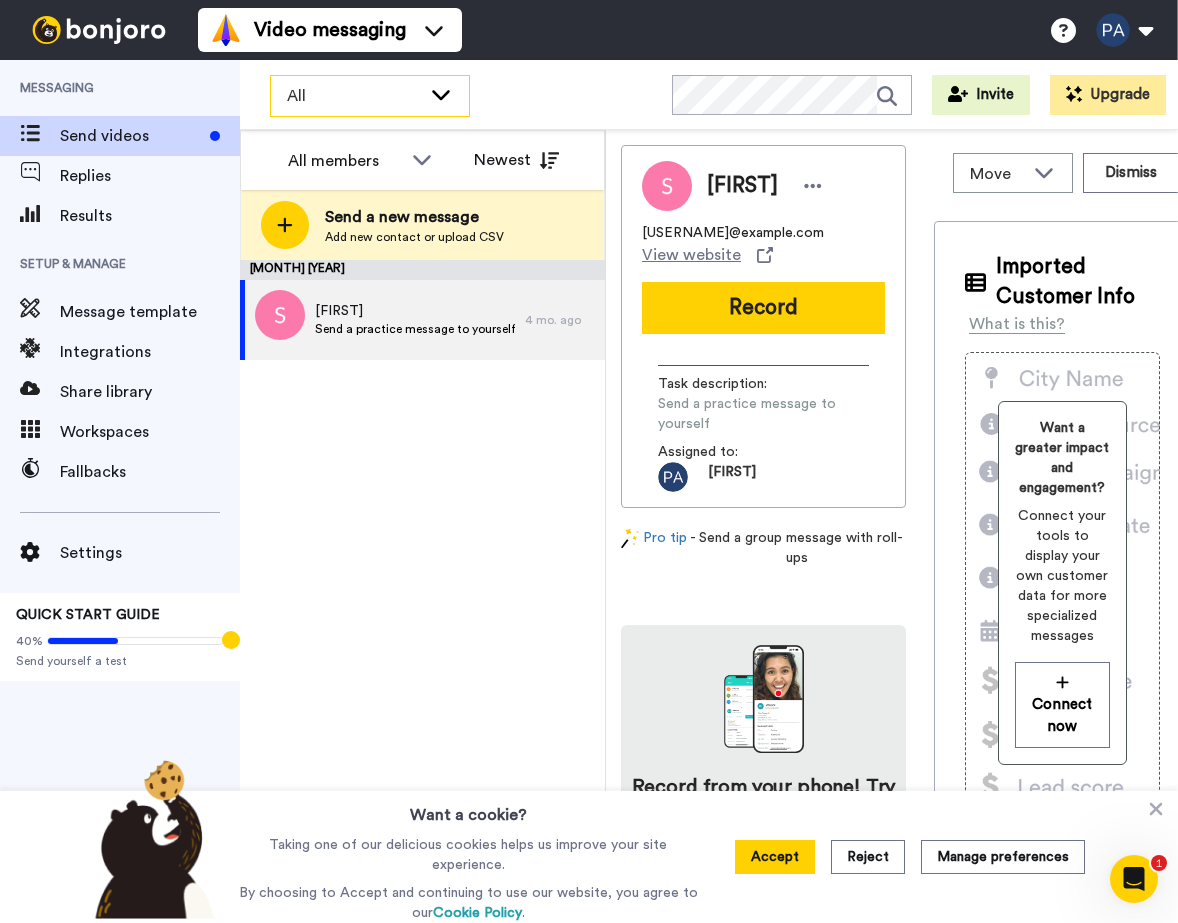 click on "All" at bounding box center [370, 96] 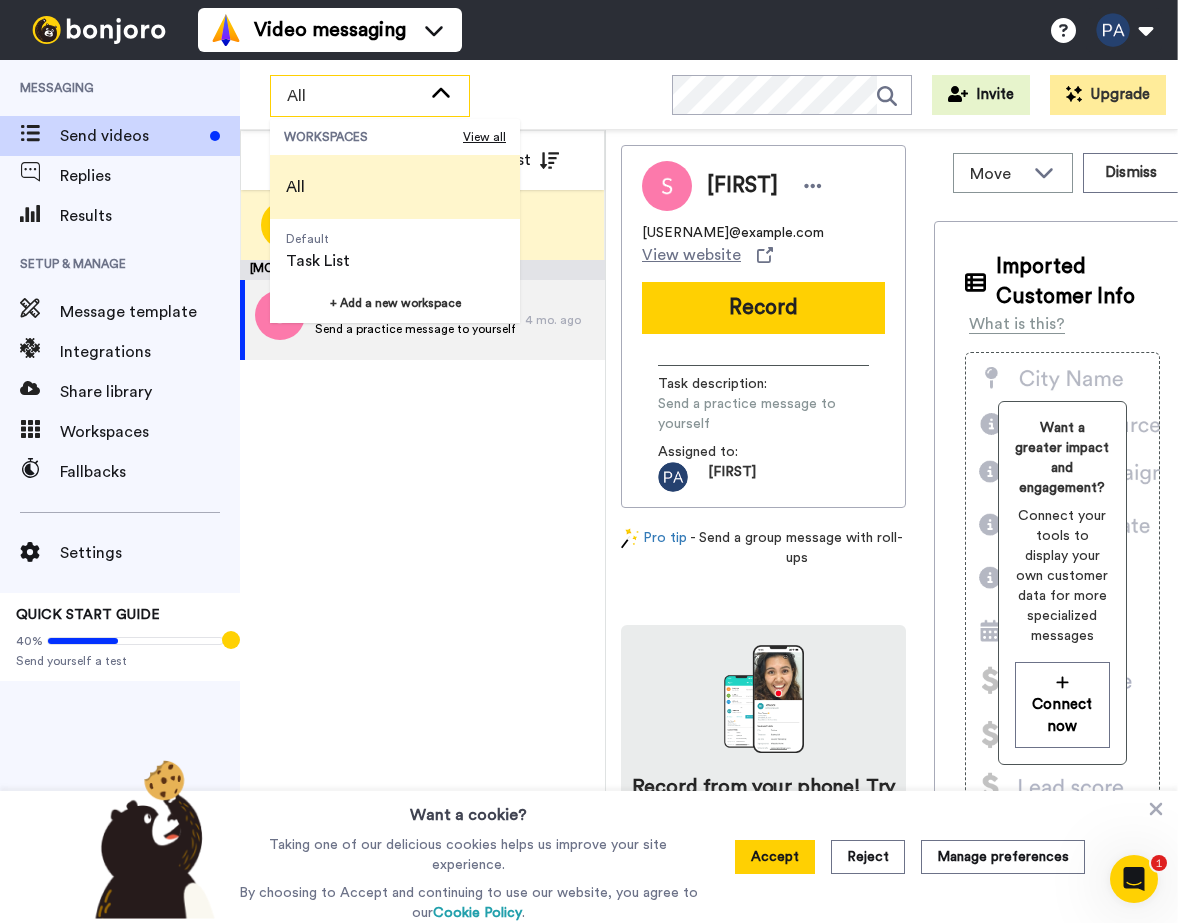 click on "All" at bounding box center (370, 96) 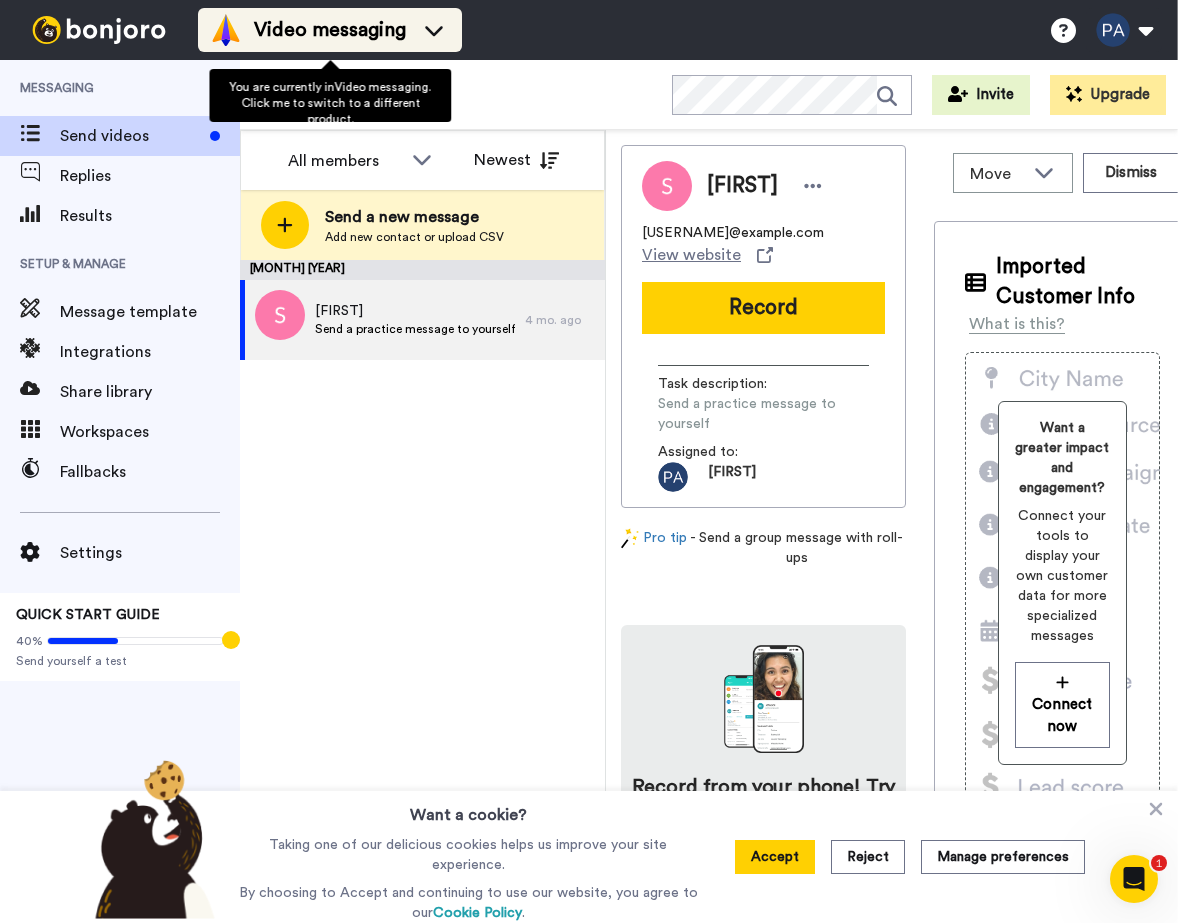 click on "Video messaging" at bounding box center (330, 30) 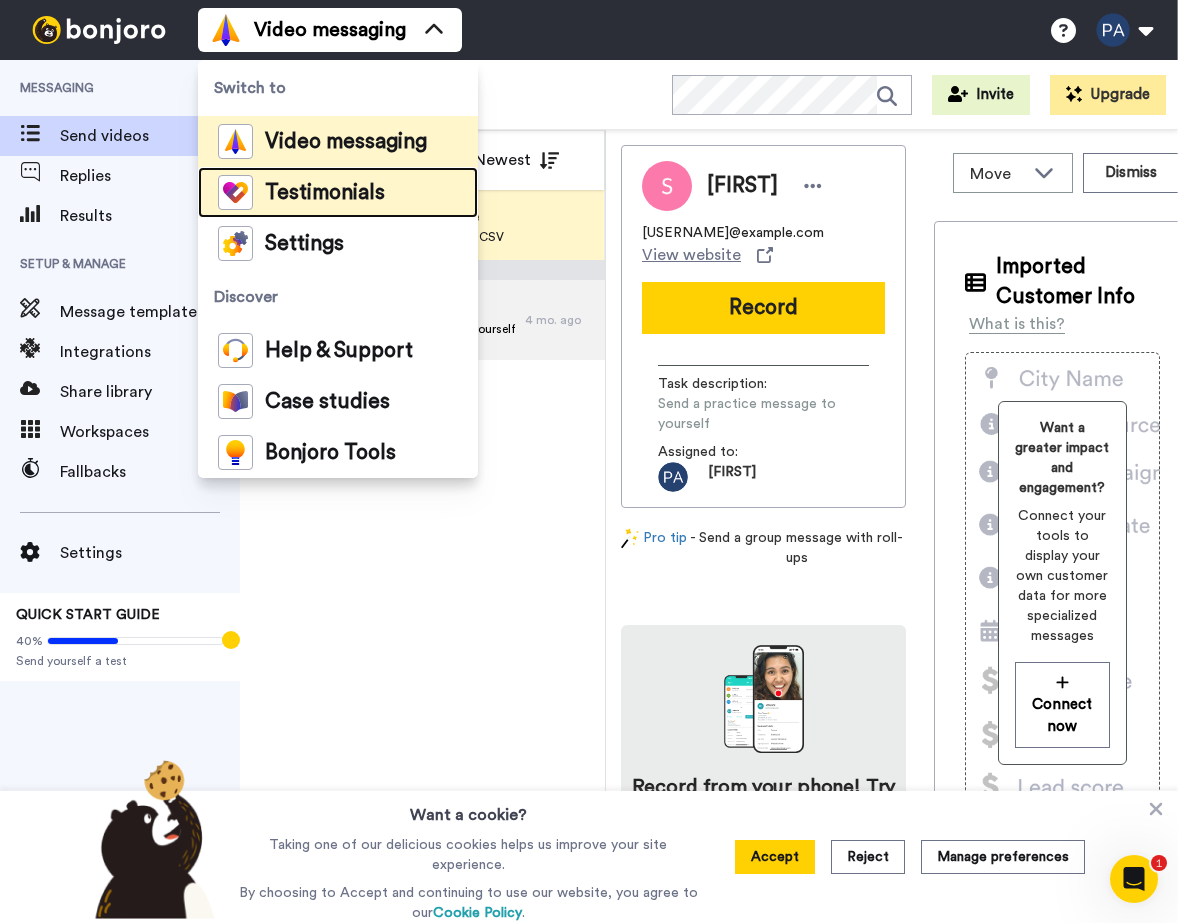 click on "Testimonials" at bounding box center (338, 192) 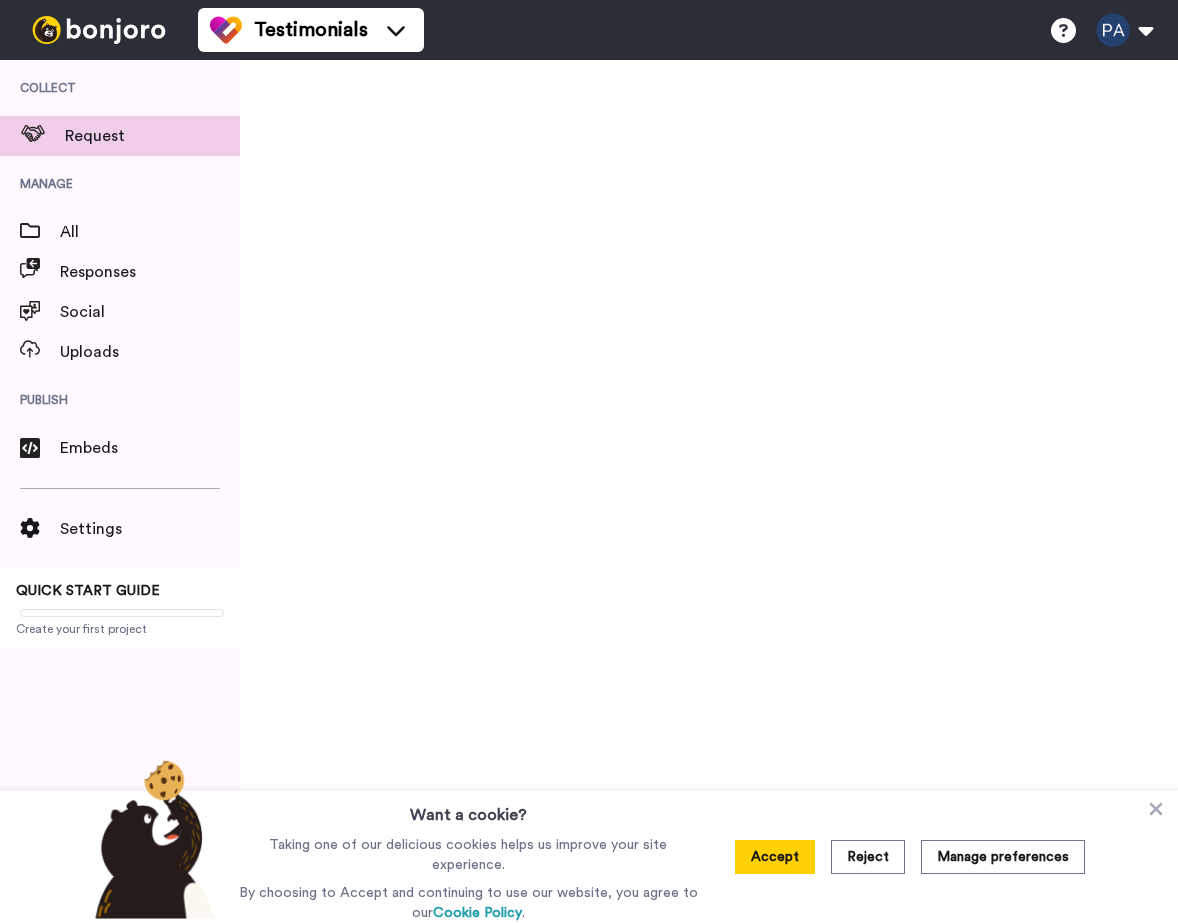 scroll, scrollTop: 0, scrollLeft: 0, axis: both 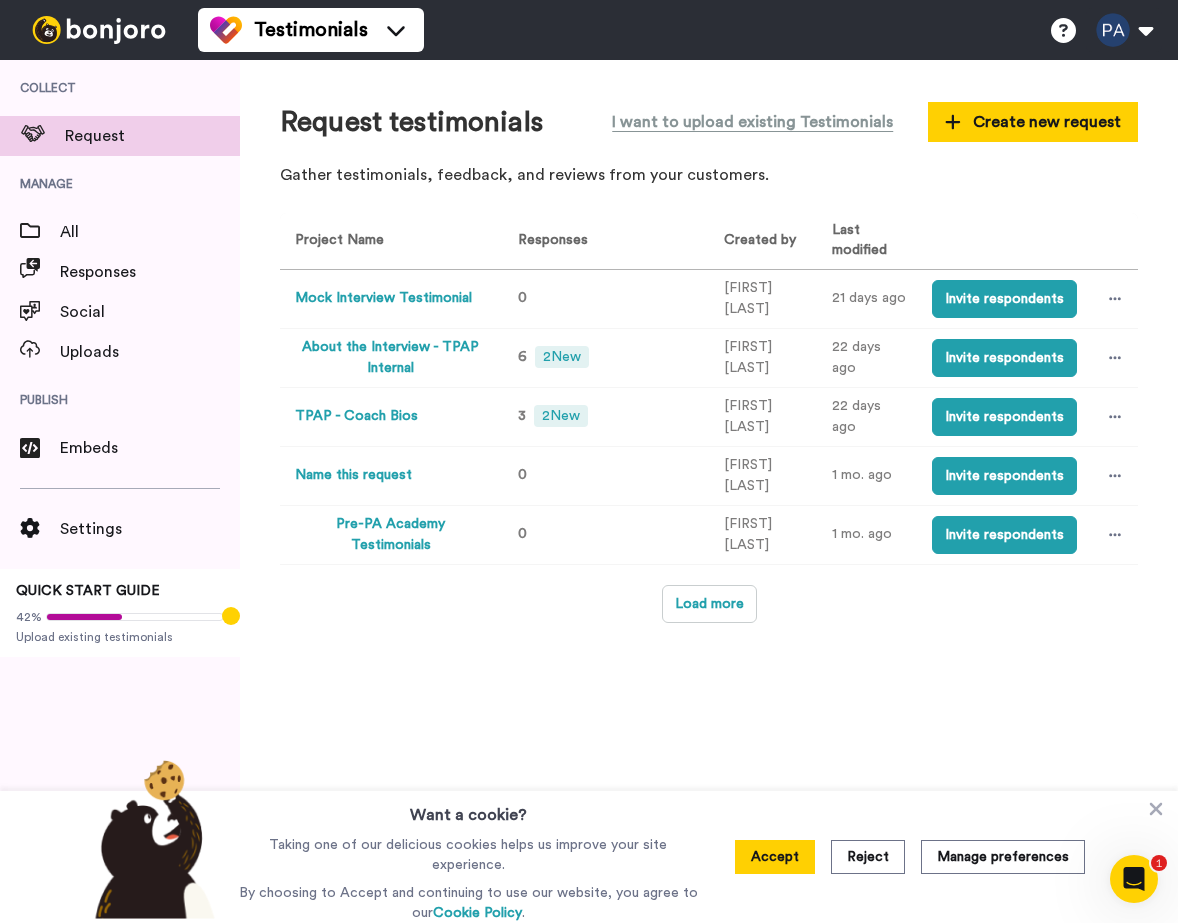 click on "About the Interview - TPAP Internal" at bounding box center (391, 358) 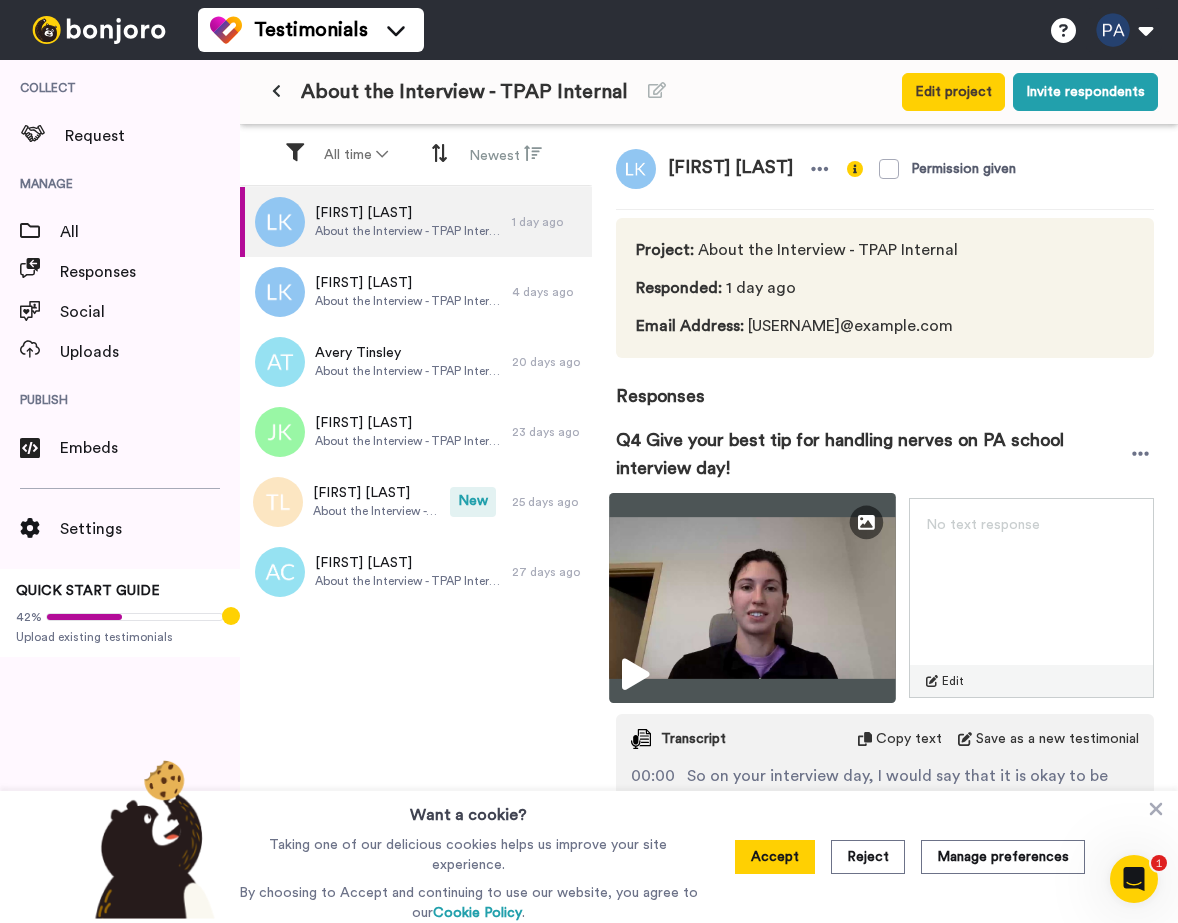click at bounding box center [752, 598] 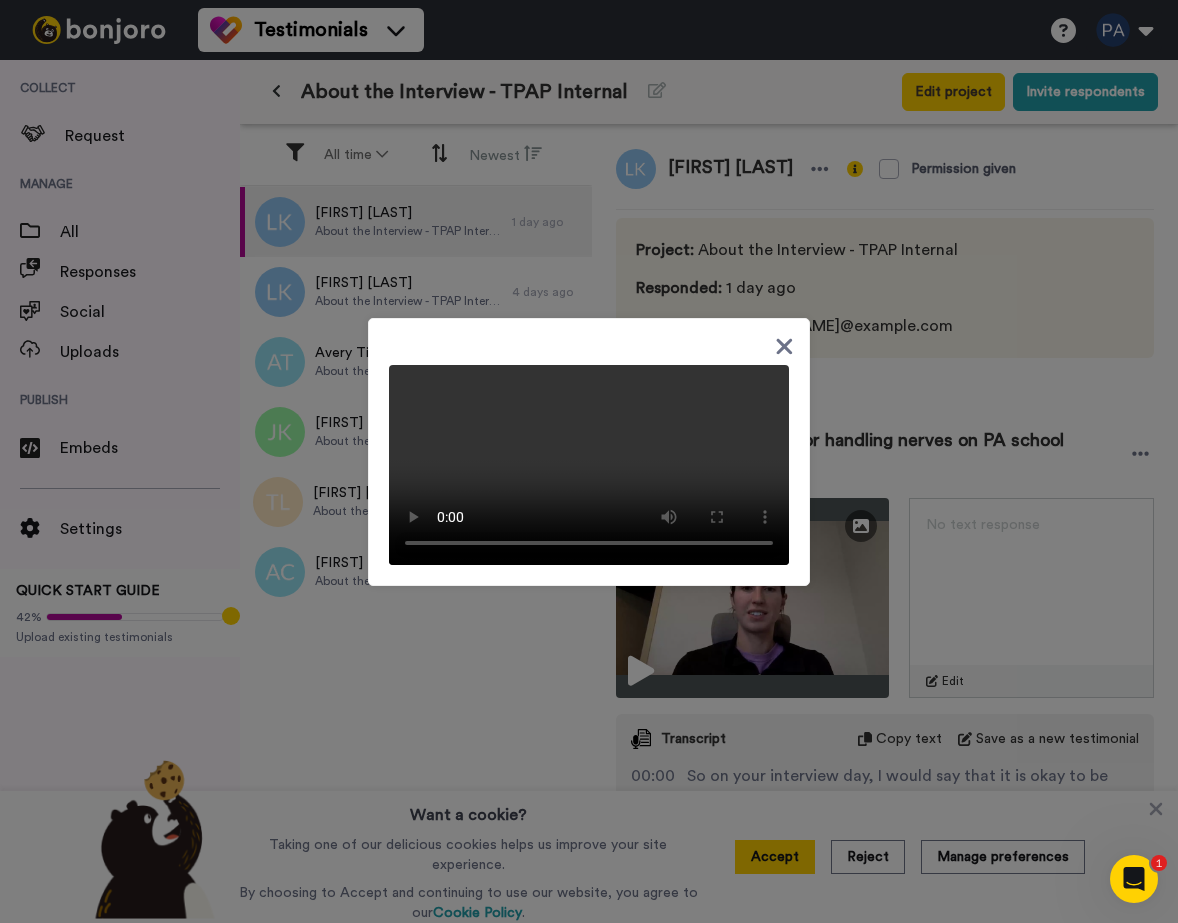 click 